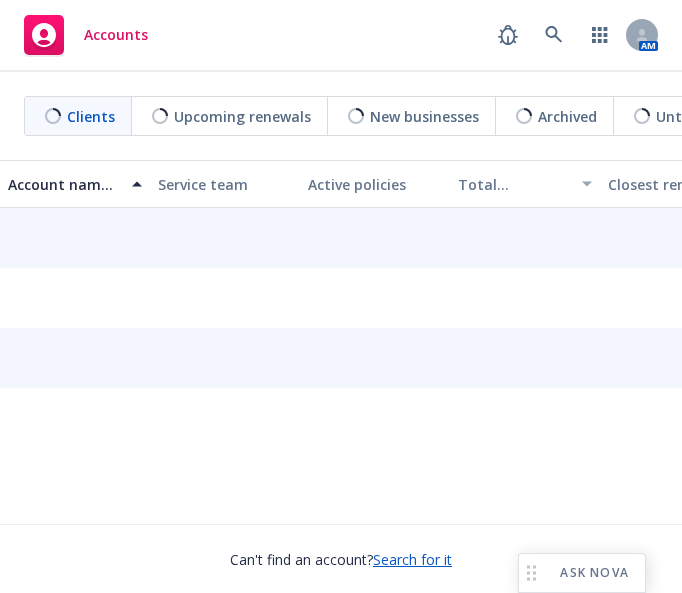 scroll, scrollTop: 0, scrollLeft: 0, axis: both 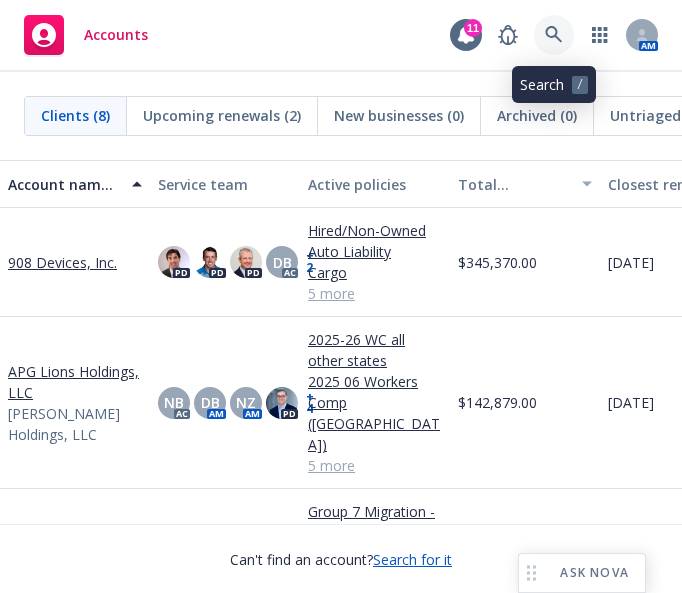 click 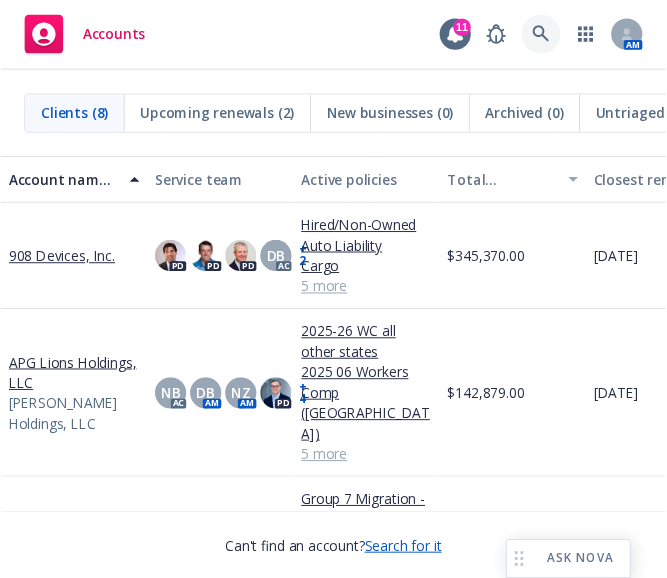 scroll, scrollTop: 0, scrollLeft: 7, axis: horizontal 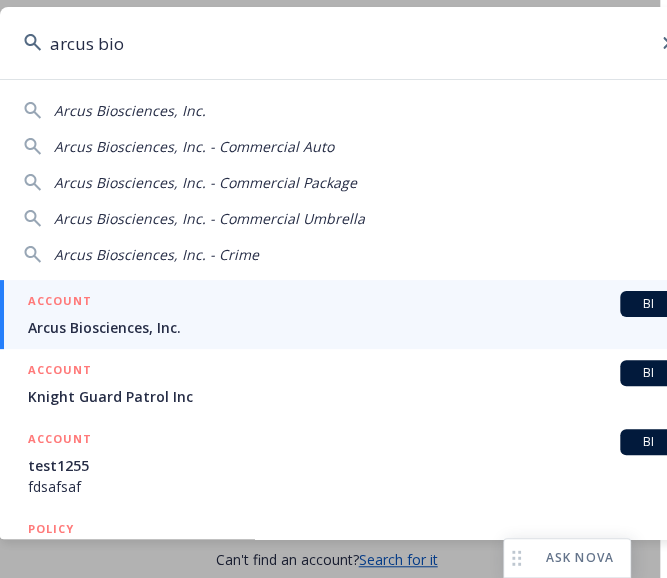 type on "arcus bio" 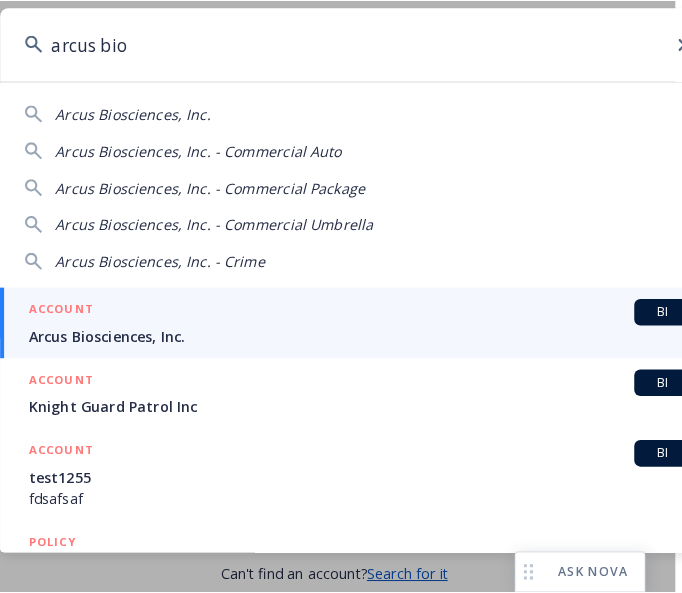 scroll, scrollTop: 0, scrollLeft: 0, axis: both 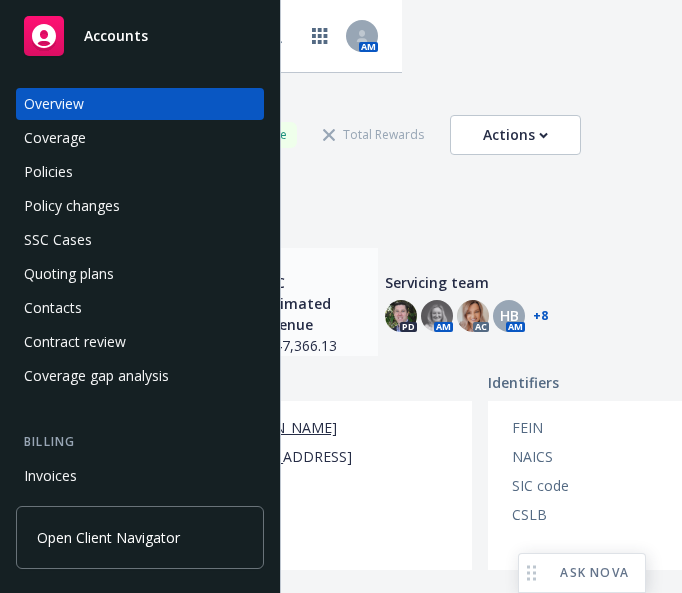 click on "+ 8" at bounding box center (540, 316) 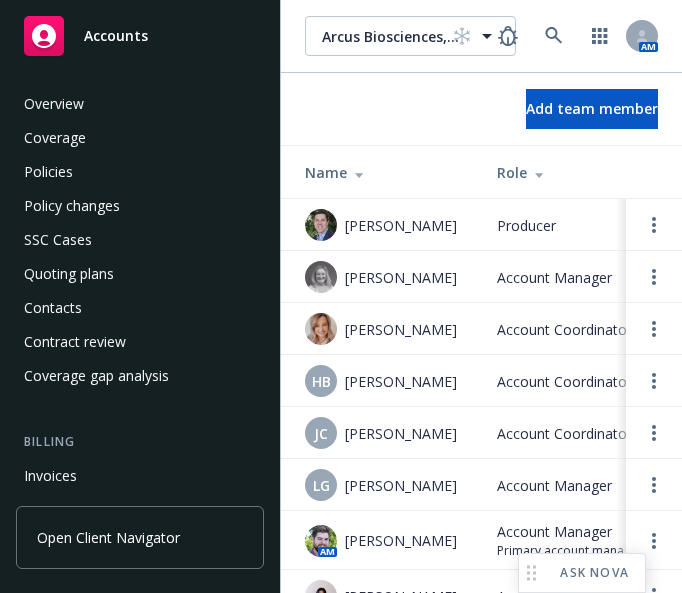 scroll, scrollTop: 0, scrollLeft: 0, axis: both 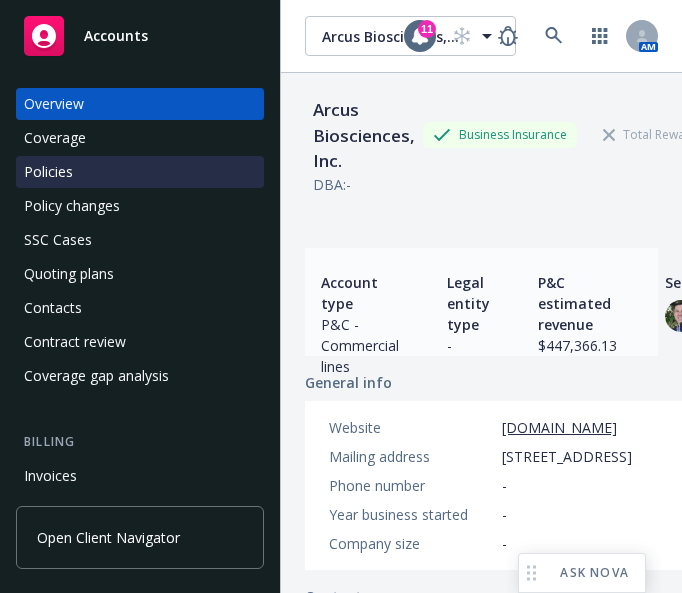 click on "Policies" at bounding box center (140, 172) 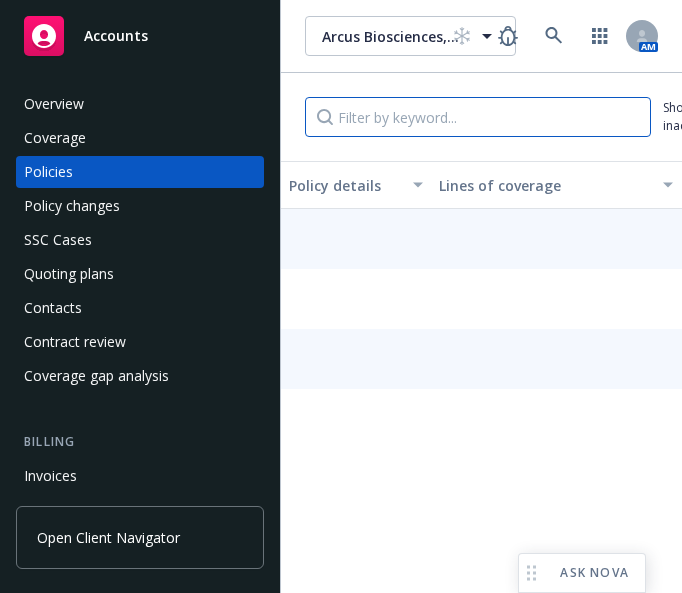 click at bounding box center (478, 117) 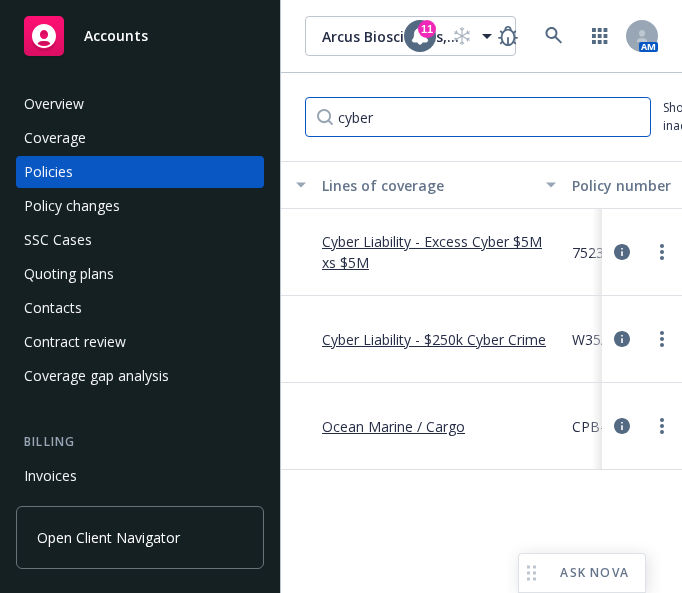 scroll, scrollTop: 0, scrollLeft: 0, axis: both 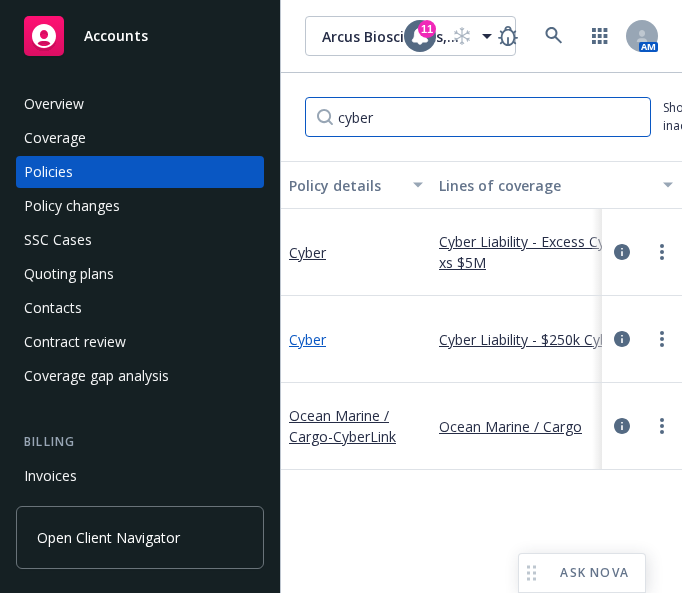 type on "cyber" 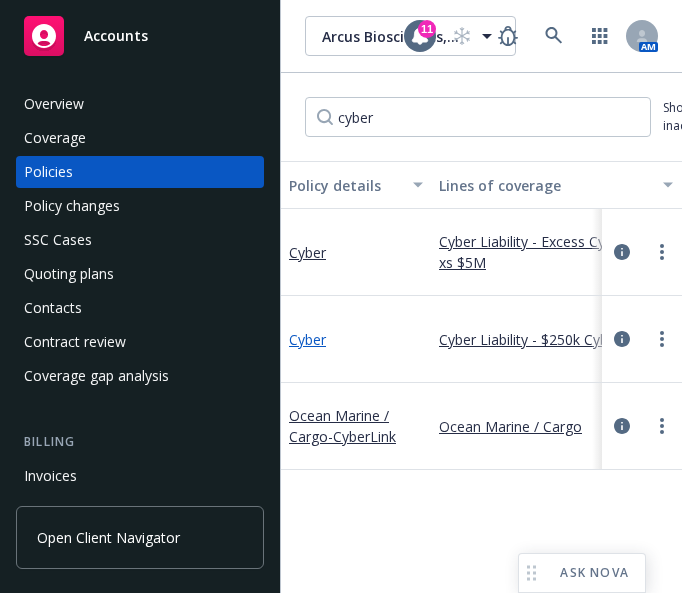 click on "Cyber" at bounding box center [307, 339] 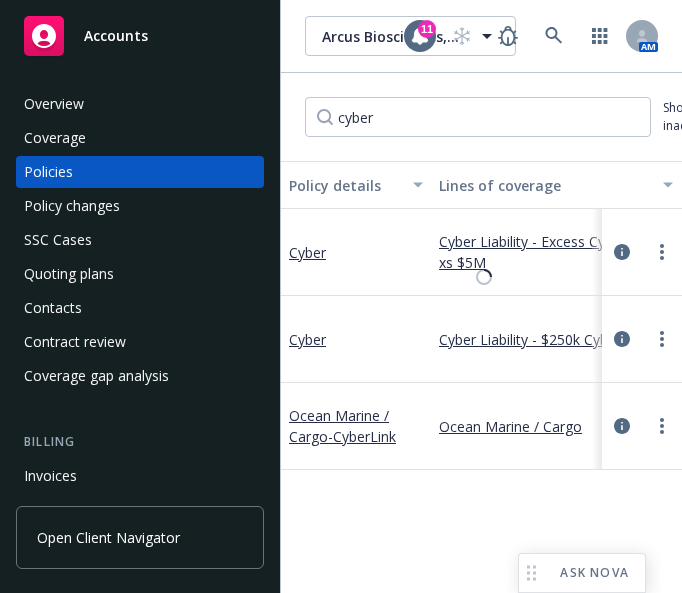 click on "Arcus Biosciences, Inc. Arcus Biosciences, Inc. 11 AM cyber Show inactive Export to CSV Add historical policy Add BOR policy Policy details Lines of coverage Policy number Market details Effective date Expiration date Premium Billing method Stage Status Service team leaders Cyber Cyber Liability - Excess Cyber $5M xs $5M 752301413 Continental Casualty Company, CNA Insurance Show all 09/01/2024 09/01/2025 $27,300.00 Agency - Pay in full Renewal Active Galina Wallace AC Mike O'Hehir AM 1 more Cyber Cyber Liability - $250k Cyber Crime W35A69240201 Lloyd's Syndicate 2623 (Beazley Furlonge Limited), Beazley Group Show all 09/01/2024 09/01/2025 $39,000.00 Agency - Pay in full Renewal Active Galina Wallace AC Mike O'Hehir AM 1 more Ocean Marine / Cargo  -  CyberLink Ocean Marine / Cargo CPB-FAL-V14SPK24PNGF Underwriters at Lloyd's, London, Lloyd's of London Show all 09/01/2024 09/01/2025 $1,200.00 Agency - Pay in full Renewal Active Galina Wallace AC Mike O'Hehir AM 1 more" at bounding box center (481, 296) 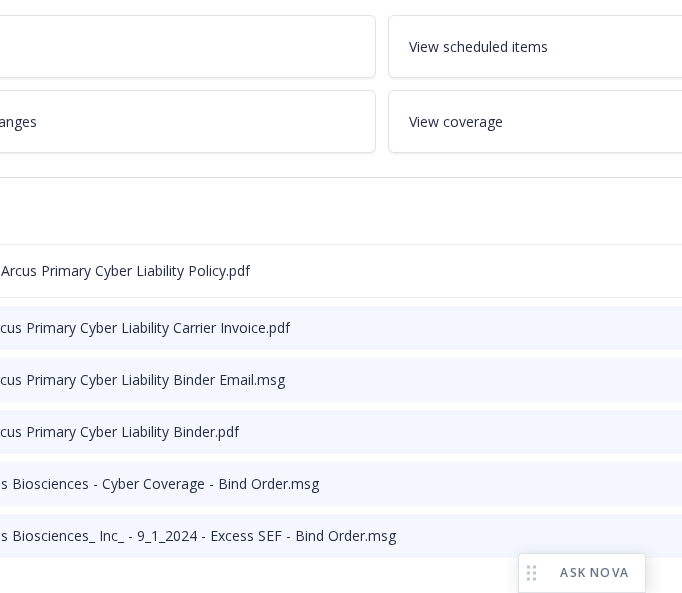 scroll, scrollTop: 0, scrollLeft: 0, axis: both 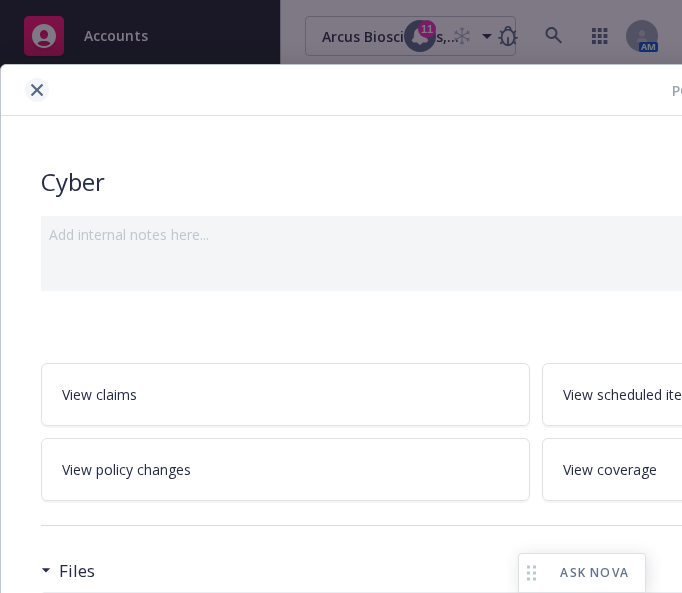 click at bounding box center [37, 90] 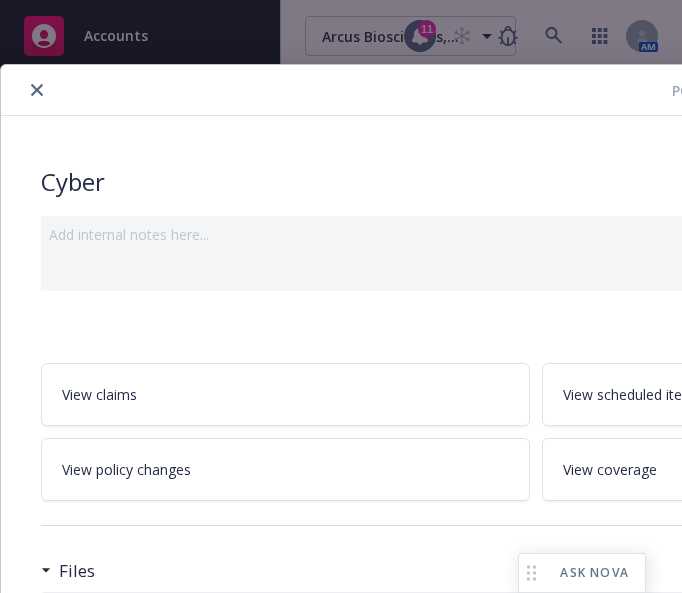 drag, startPoint x: 36, startPoint y: 90, endPoint x: 36, endPoint y: 101, distance: 11 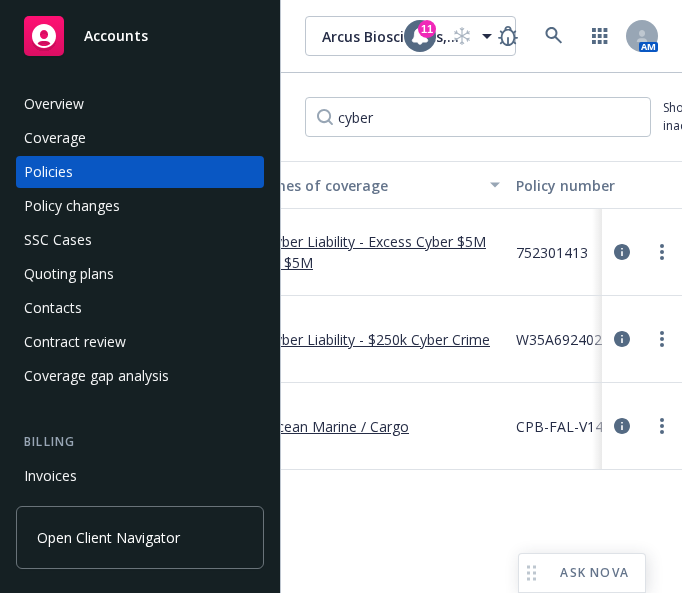 scroll, scrollTop: 0, scrollLeft: 0, axis: both 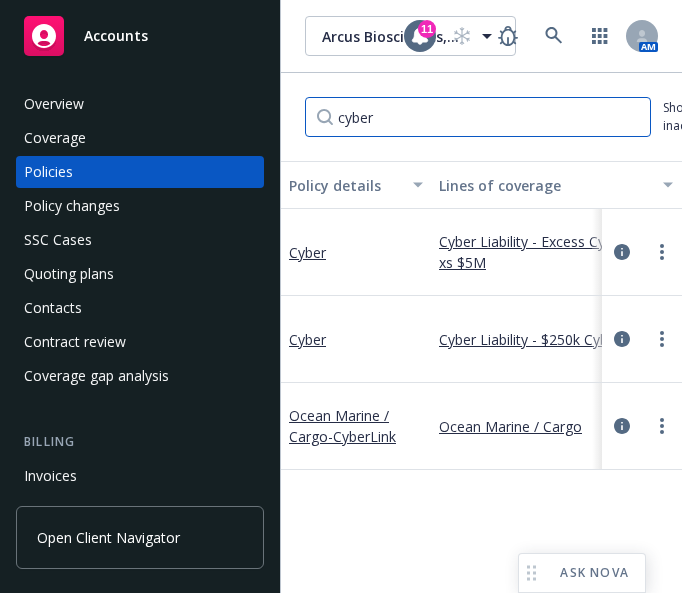 click on "cyber" at bounding box center [478, 117] 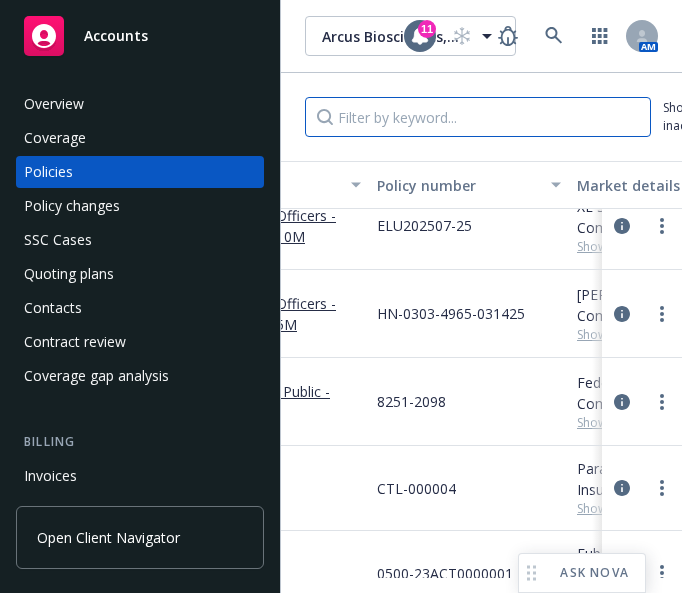 scroll, scrollTop: 3635, scrollLeft: 0, axis: vertical 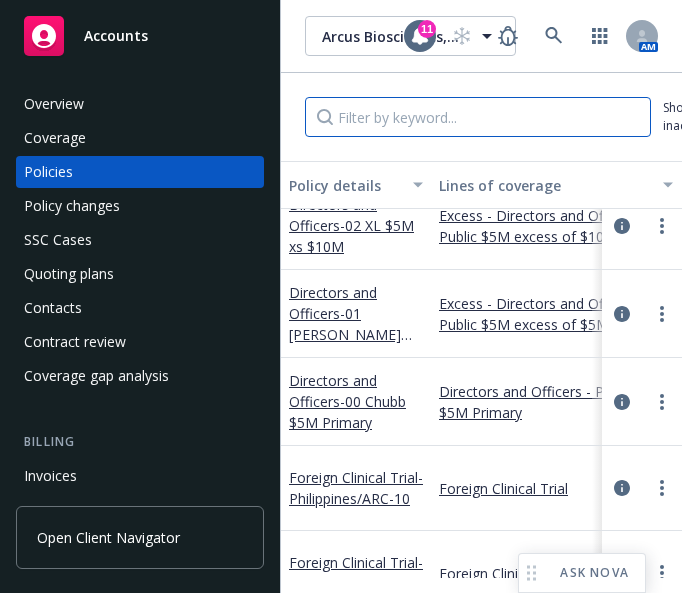 type 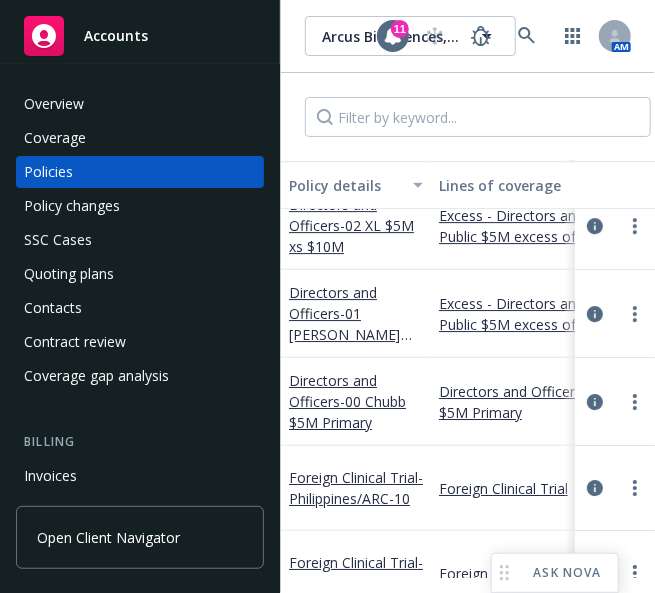 click on "Accounts Overview Coverage Policies Policy changes SSC Cases Quoting plans Contacts Contract review Coverage gap analysis Billing Invoices Billing updates Account charges Installment plans Tools Manage files Manage exposures Manage certificates Manage claims Manage BORs Summary of insurance Analytics hub Loss summary generator Account settings Service team Sales relationships Related accounts Client navigator features Client access Open Client Navigator Arcus Biosciences, Inc. Arcus Biosciences, Inc. 11 AM Show inactive Export to CSV Add historical policy Add BOR policy Policy details Lines of coverage Policy number Market details Effective date Expiration date Premium Billing method Stage Status Service team leaders Directors and Officers  -  03 Berkley $5M xs $15M  Excess - Directors and Officers - Public $5M excess of $15M BPRO8122187 Berkley Insurance Company, W.R. Berkley Corporation Show all 03/14/2025 03/14/2026 $164,000.00 Agency - Pay in full Renewal Active Vy Deleon AC Jo Chew AC 2 more  -  Show all" at bounding box center [327, 296] 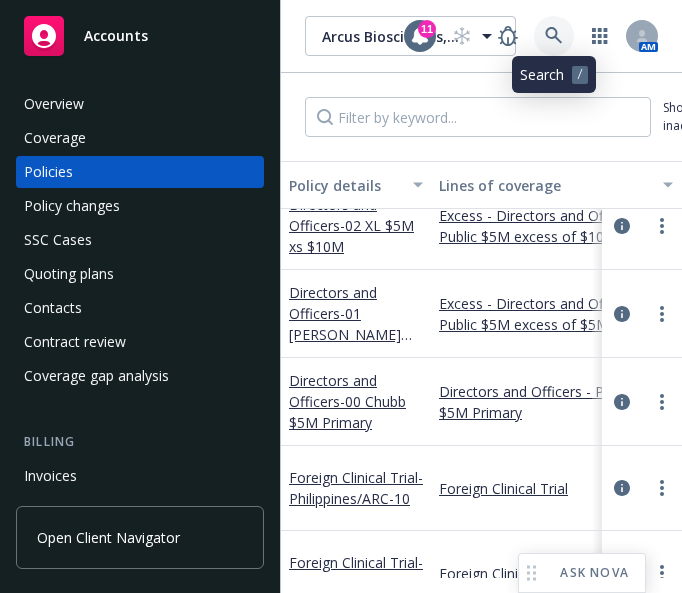 click at bounding box center [554, 36] 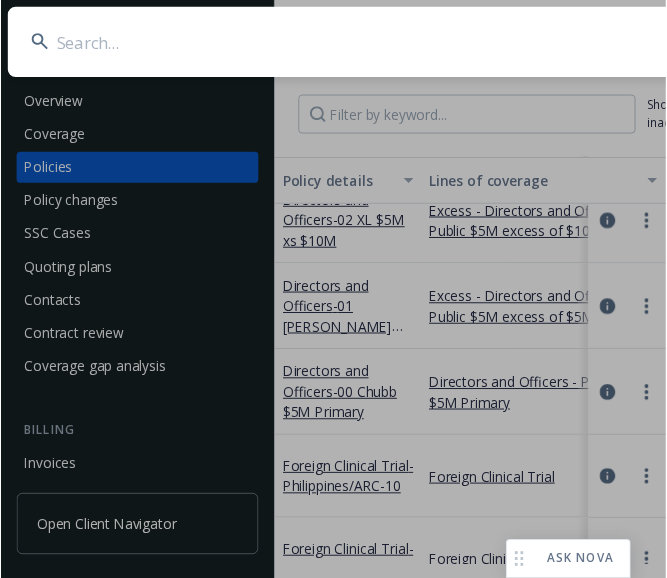 scroll, scrollTop: 0, scrollLeft: 7, axis: horizontal 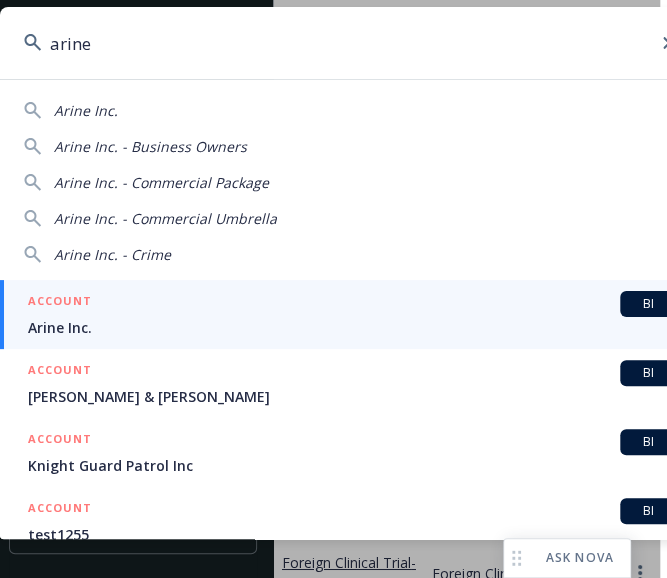 type on "arine" 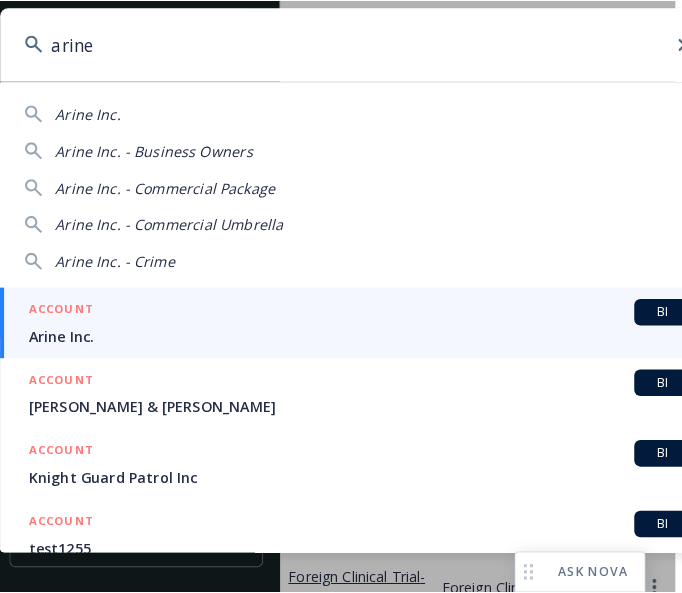 scroll, scrollTop: 0, scrollLeft: 0, axis: both 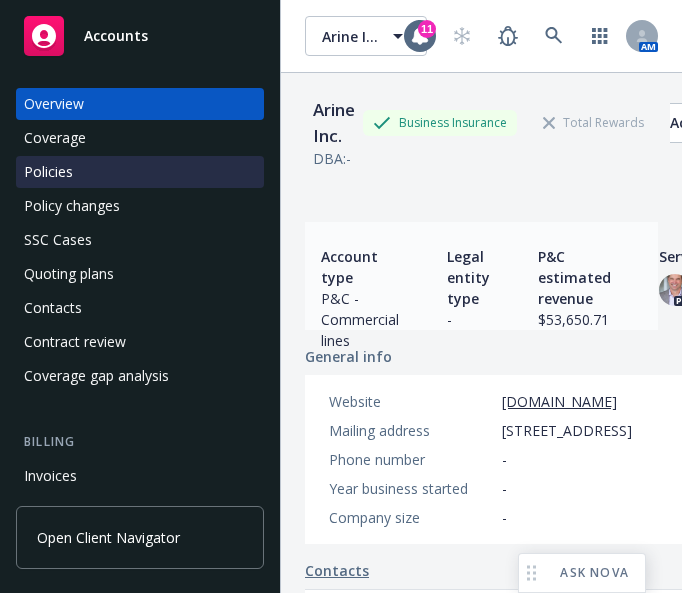 click on "Policies" at bounding box center [140, 172] 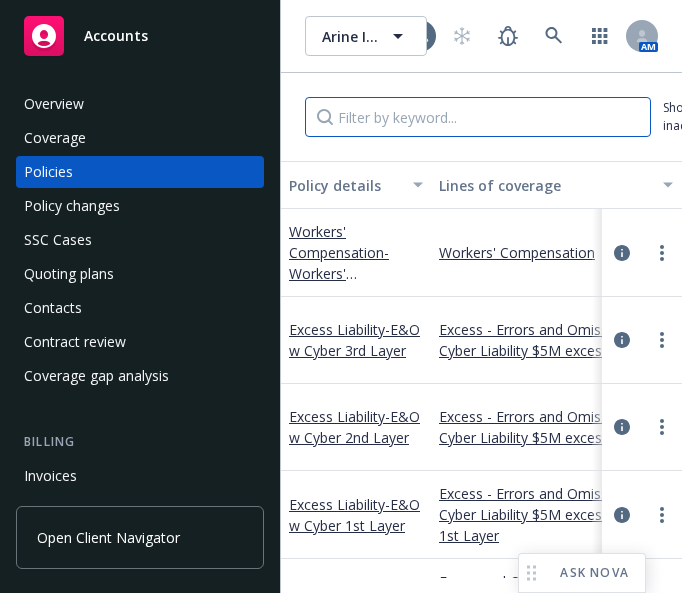 click at bounding box center [478, 117] 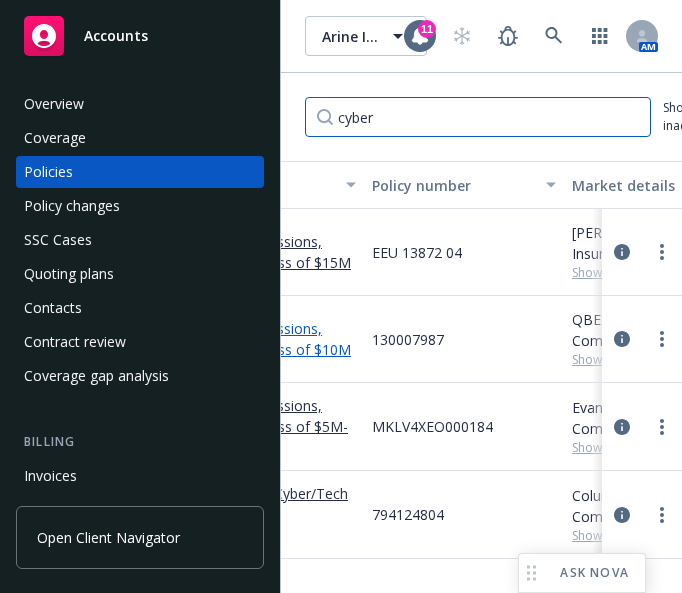 scroll, scrollTop: 0, scrollLeft: 0, axis: both 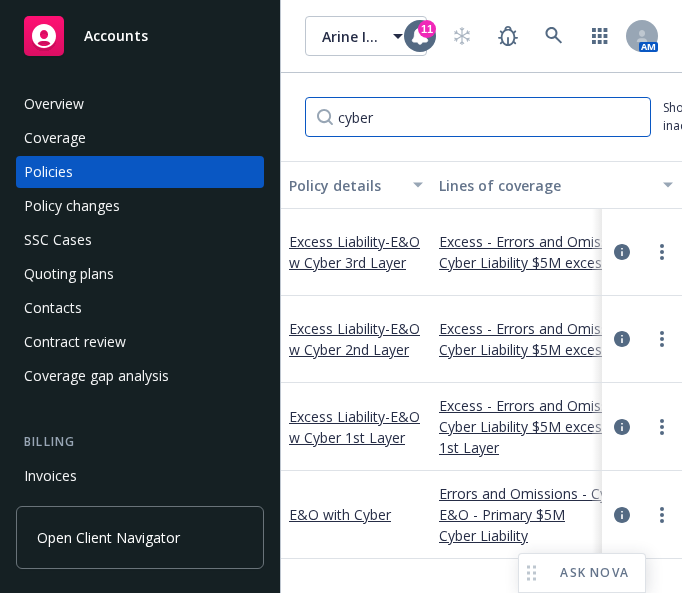 type on "cyber" 